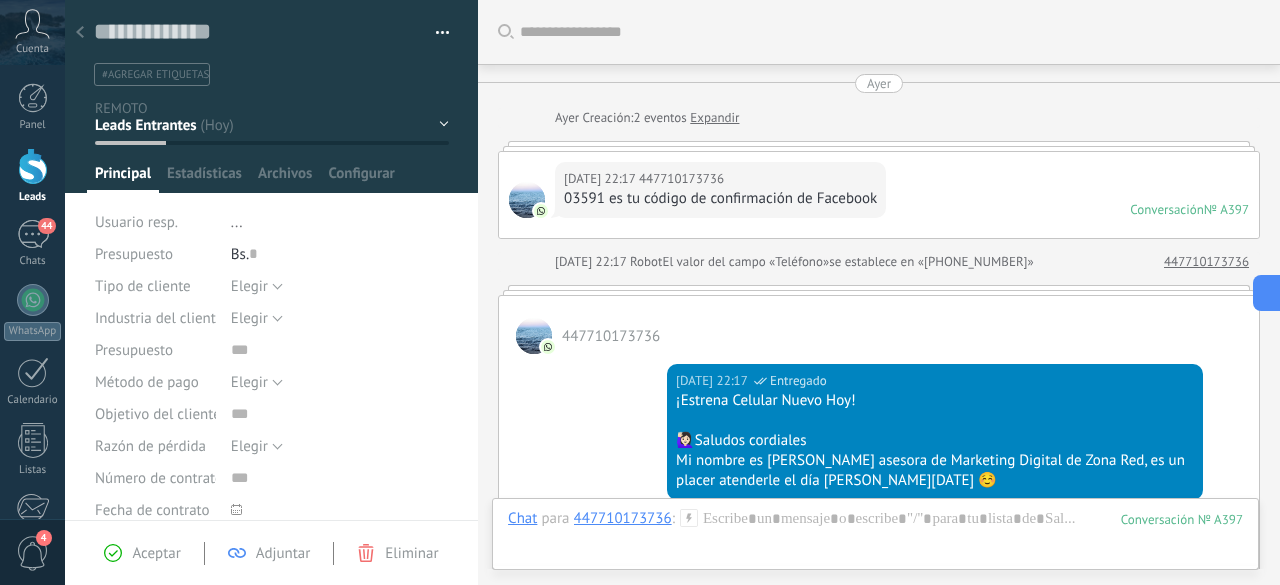 scroll, scrollTop: 0, scrollLeft: 0, axis: both 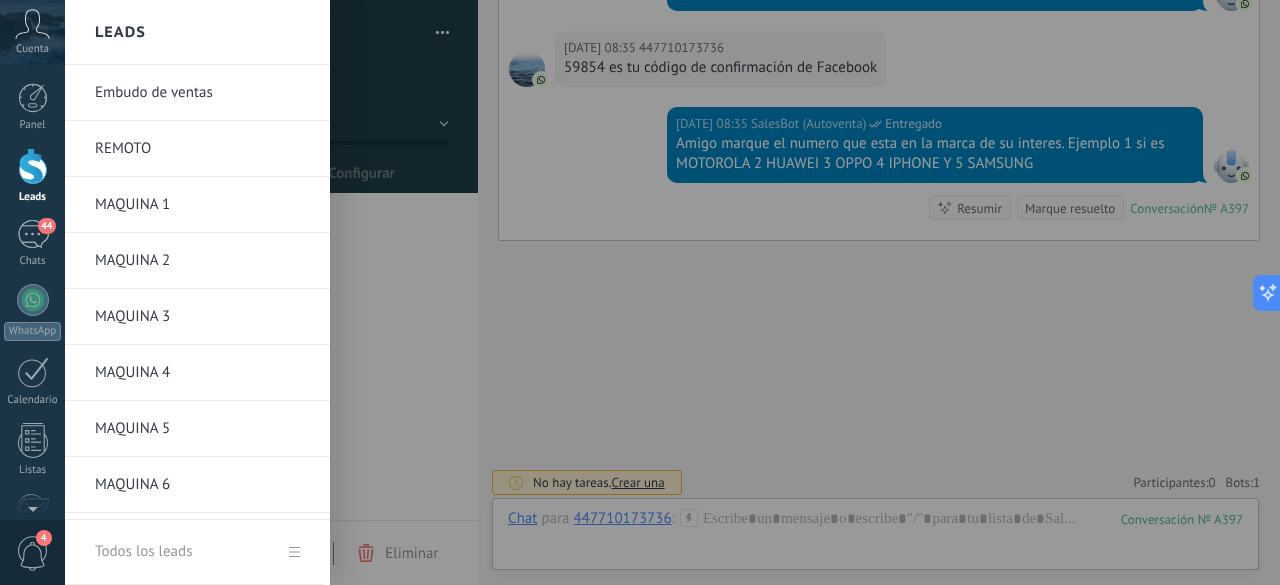 click on "Leads" at bounding box center (32, 176) 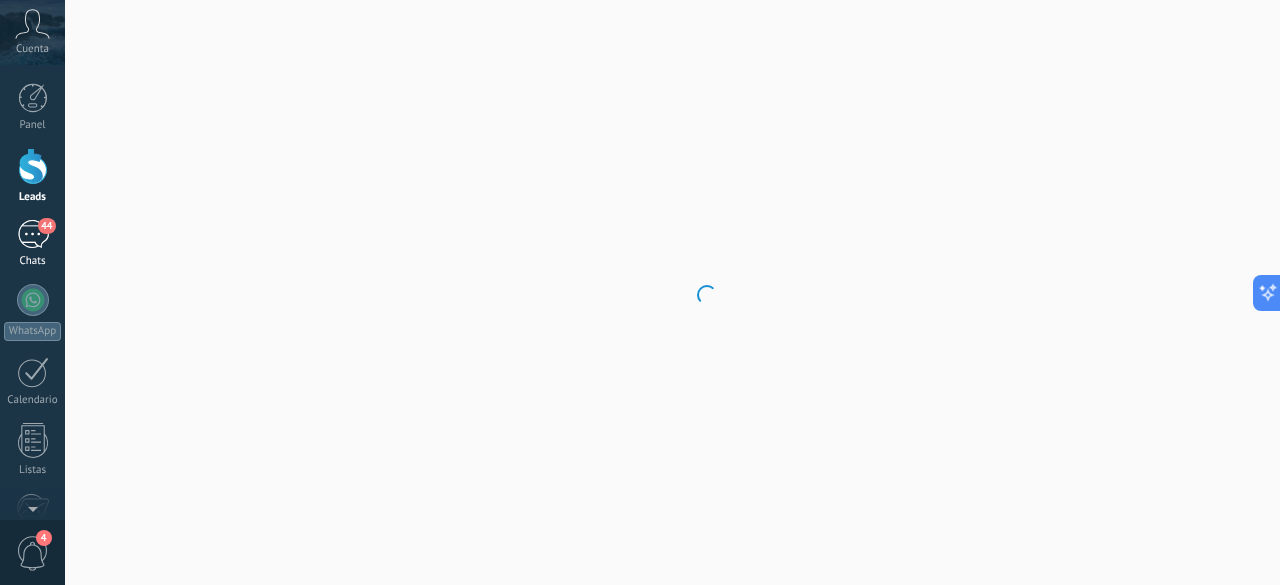 click on "44" at bounding box center (46, 226) 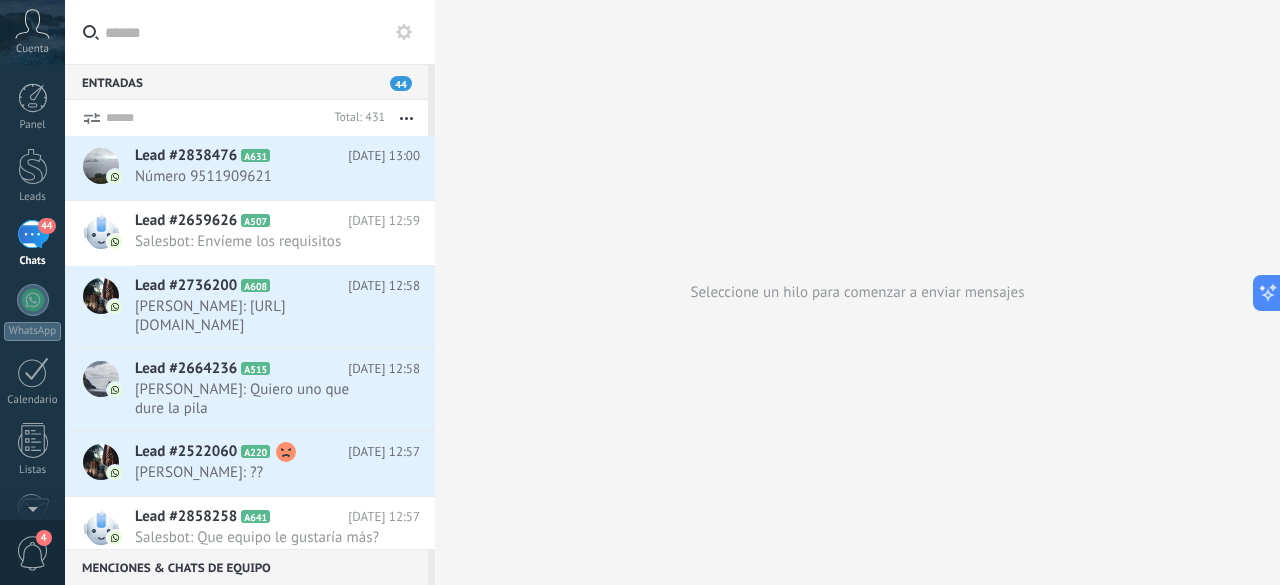 click at bounding box center (262, 32) 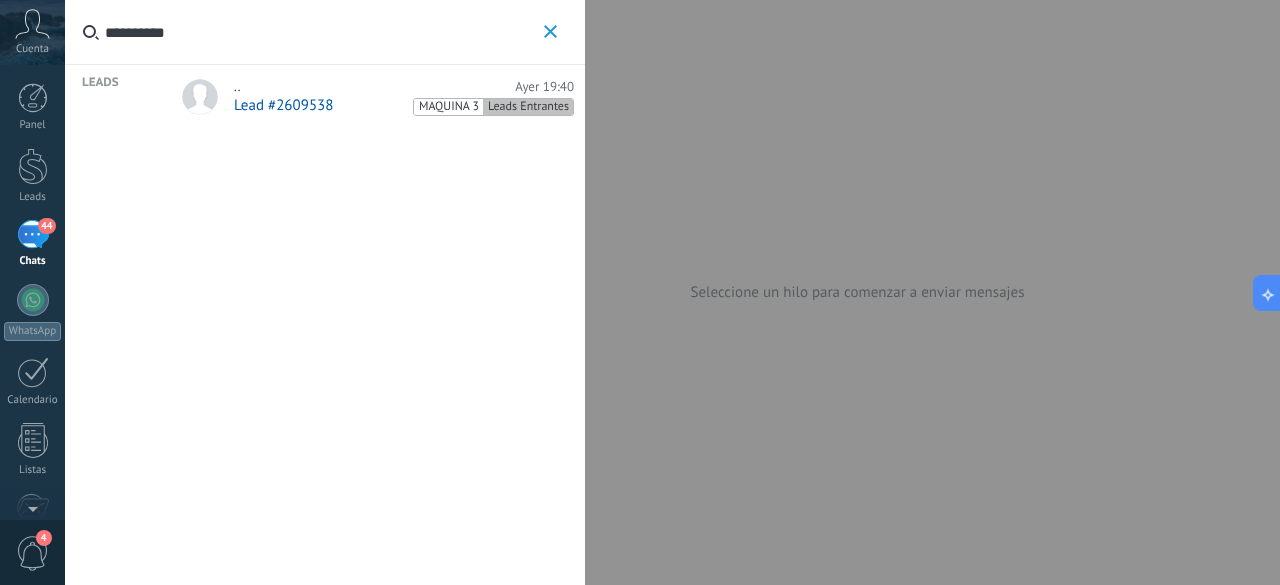type on "**********" 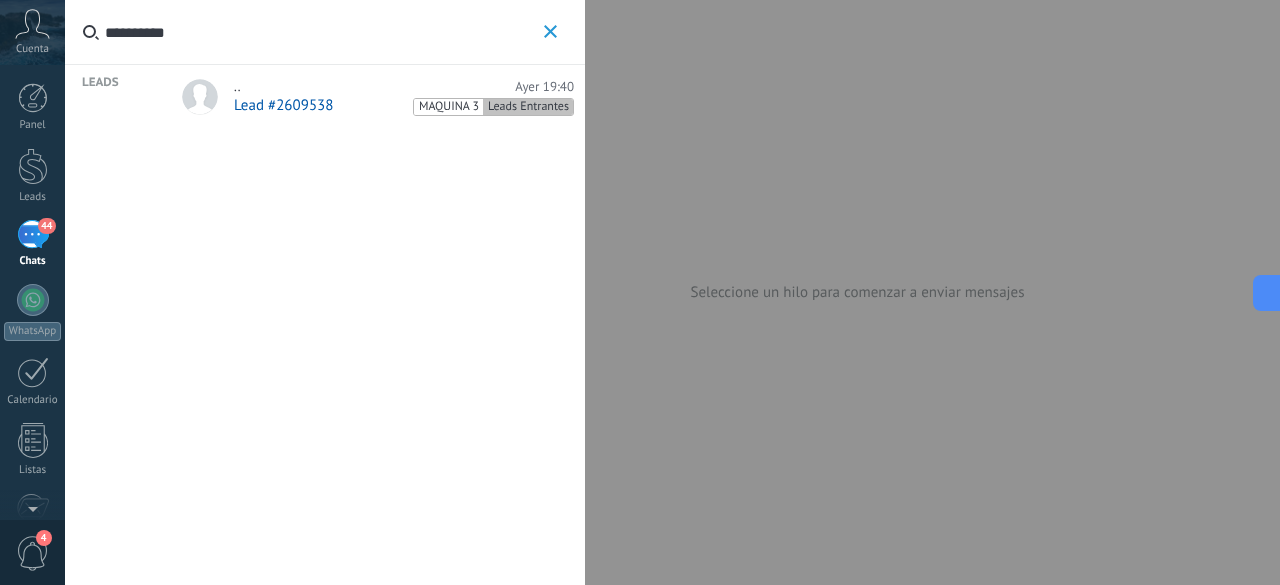 click on ".. [DATE] 19:40" at bounding box center (404, 87) 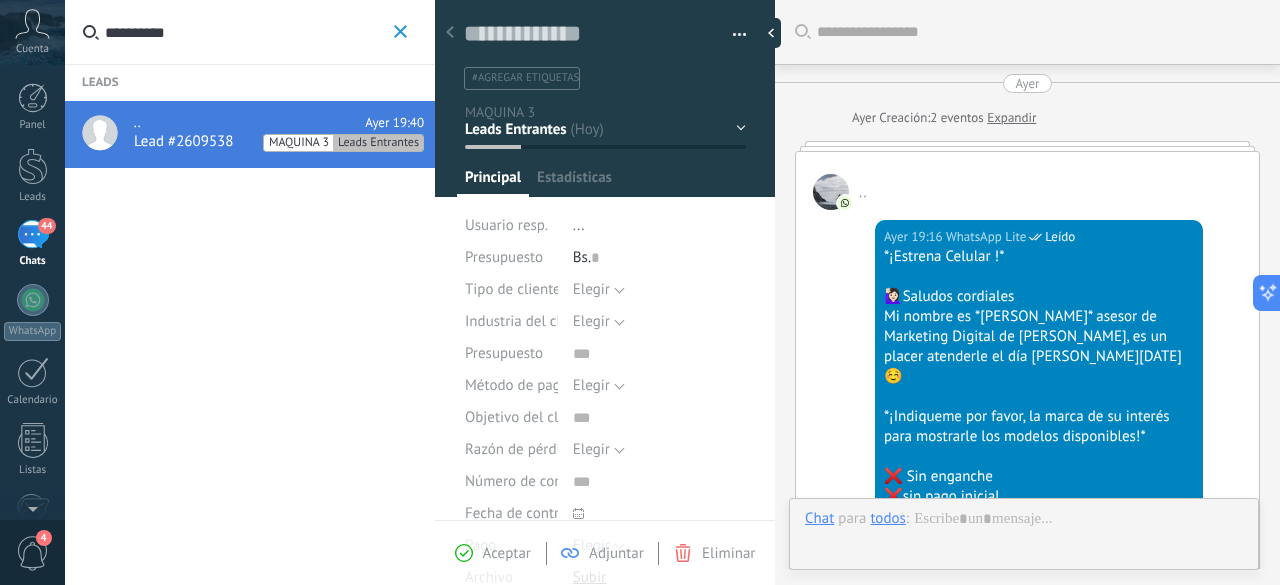 type on "**********" 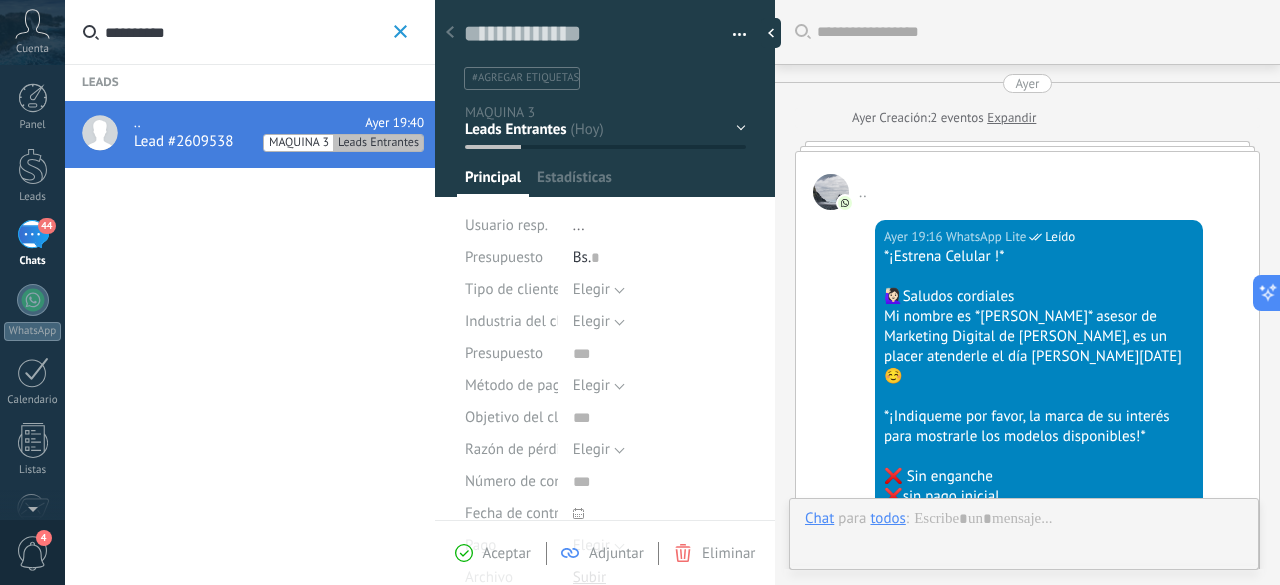 scroll, scrollTop: 3624, scrollLeft: 0, axis: vertical 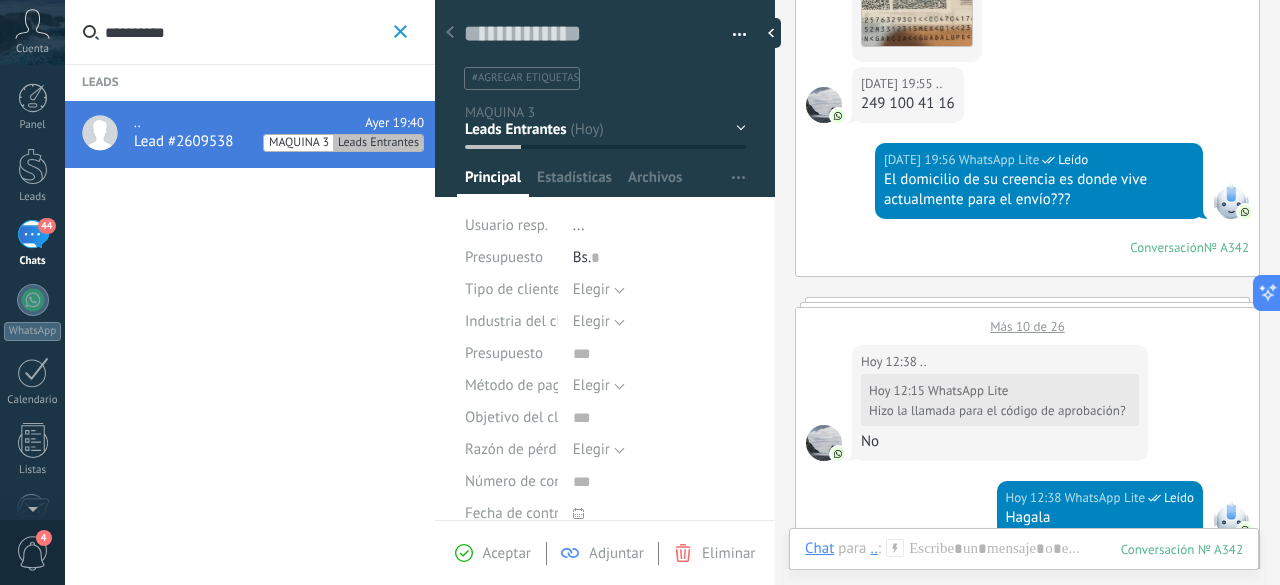click on "Más 10 de 26" at bounding box center [1027, 321] 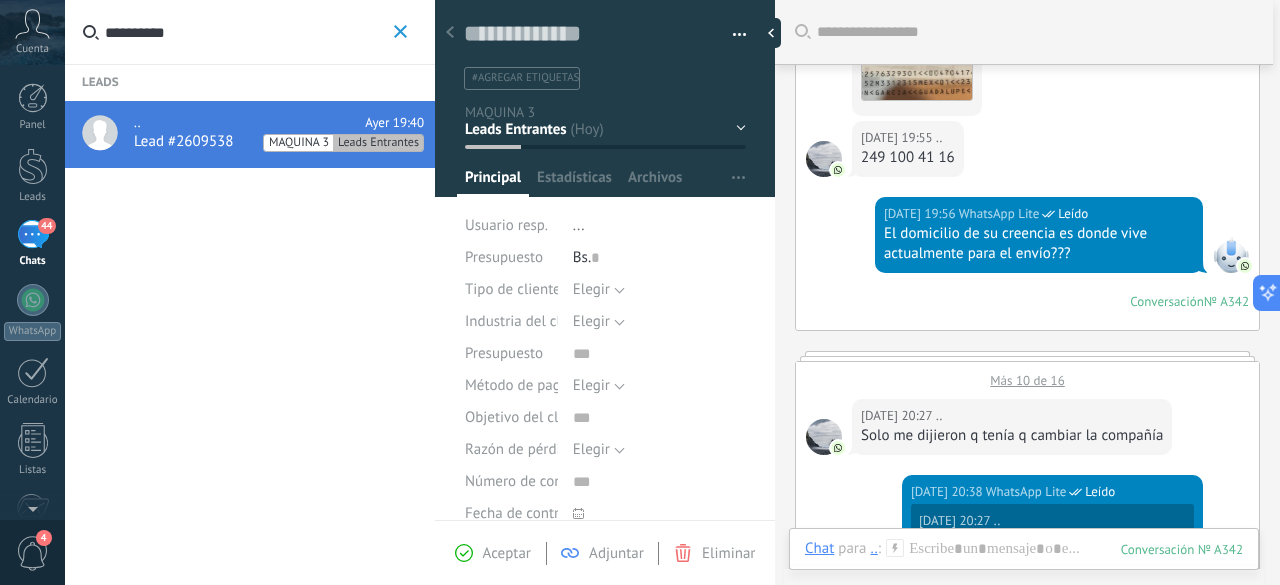 click on "Más 10 de 16" at bounding box center (1027, 375) 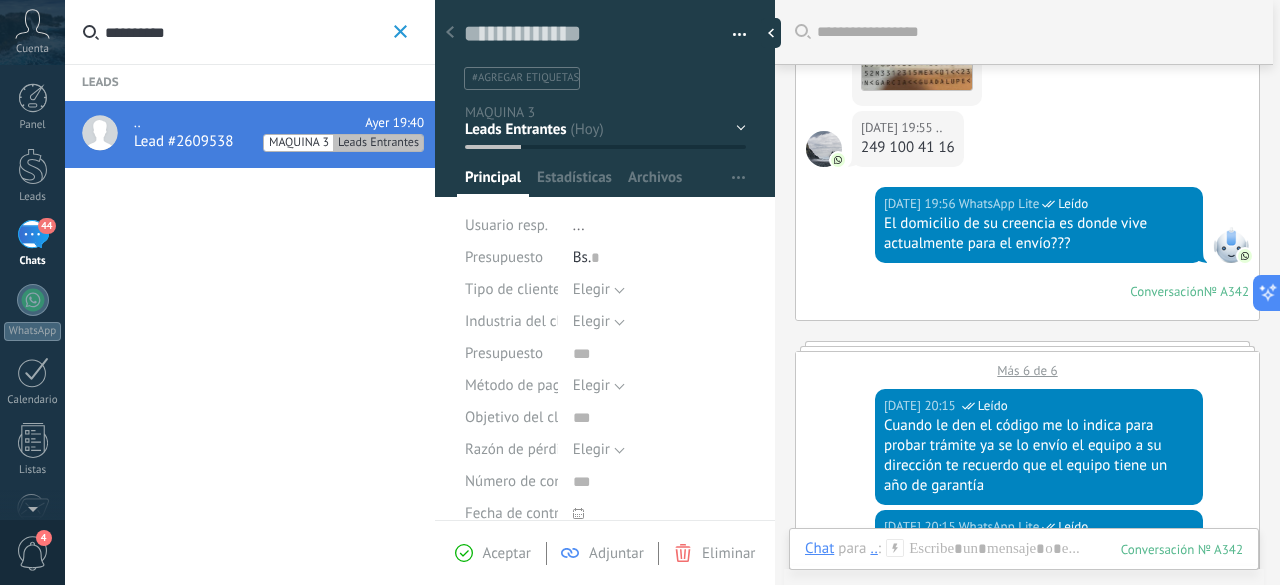 scroll, scrollTop: 2430, scrollLeft: 0, axis: vertical 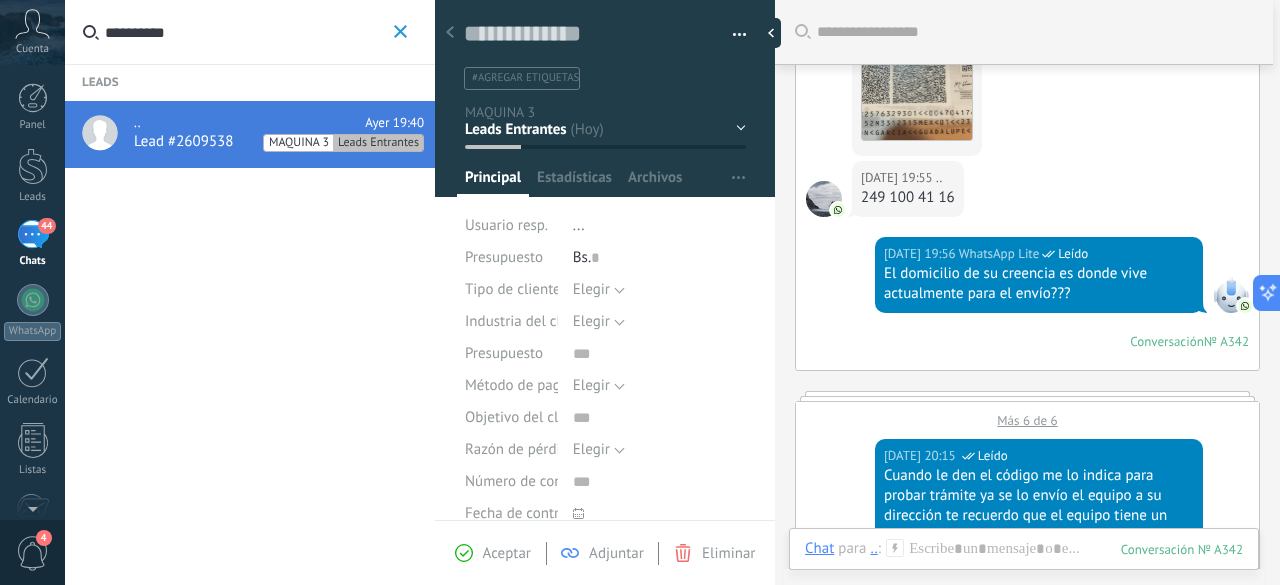 click on "Más 6 de 6" at bounding box center (1027, 415) 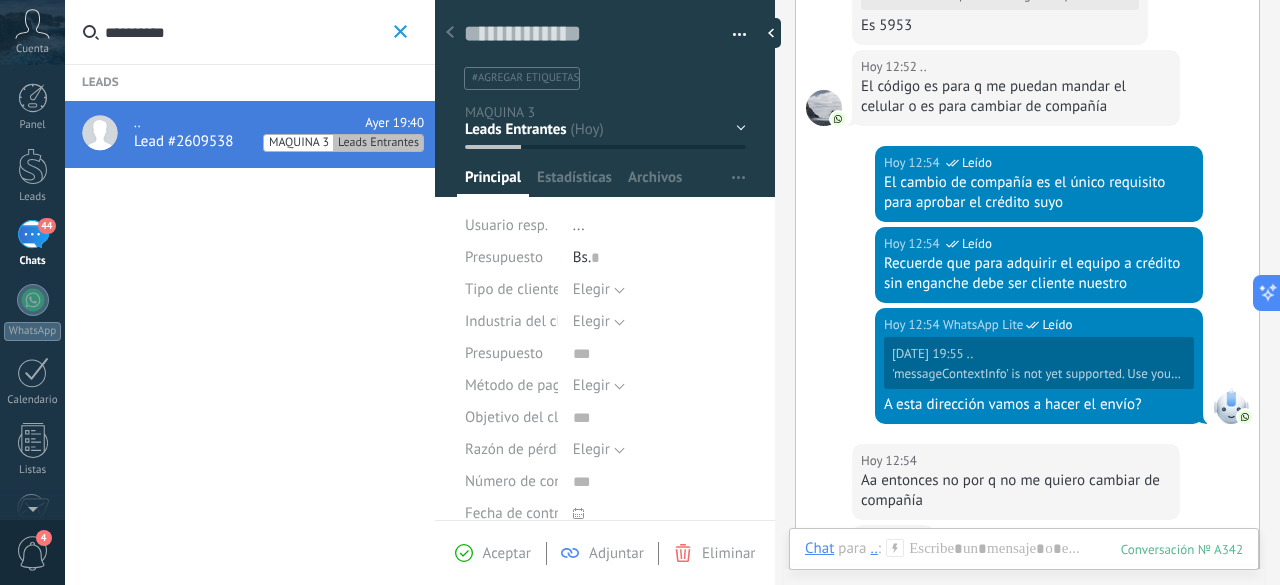 scroll, scrollTop: 5709, scrollLeft: 0, axis: vertical 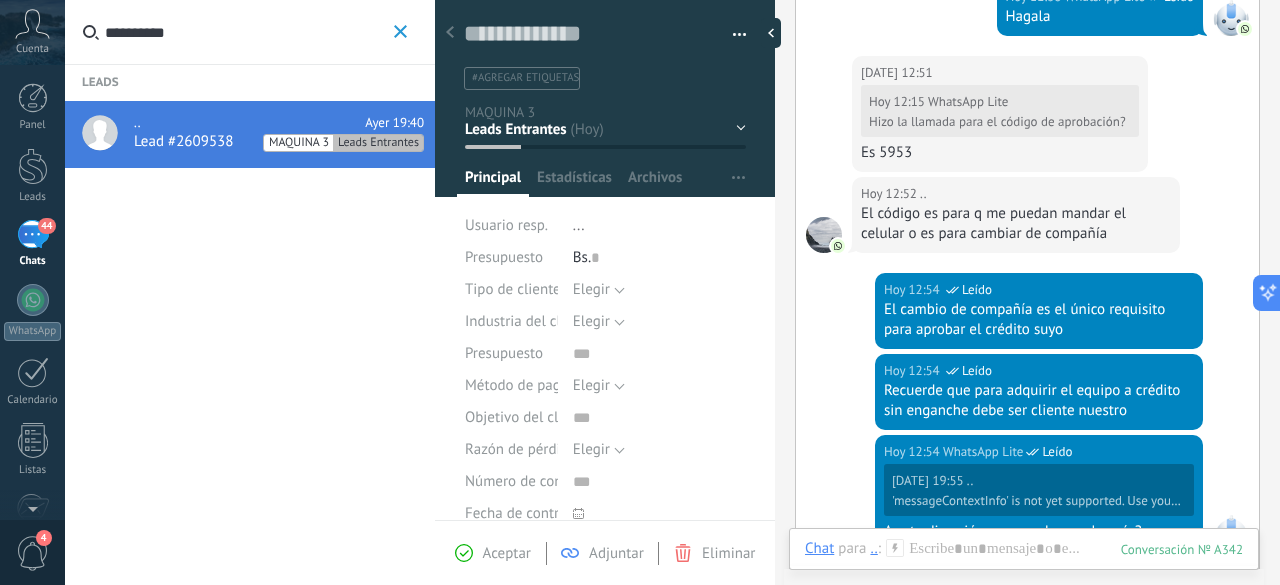 click on "Es 5953" at bounding box center [1000, 153] 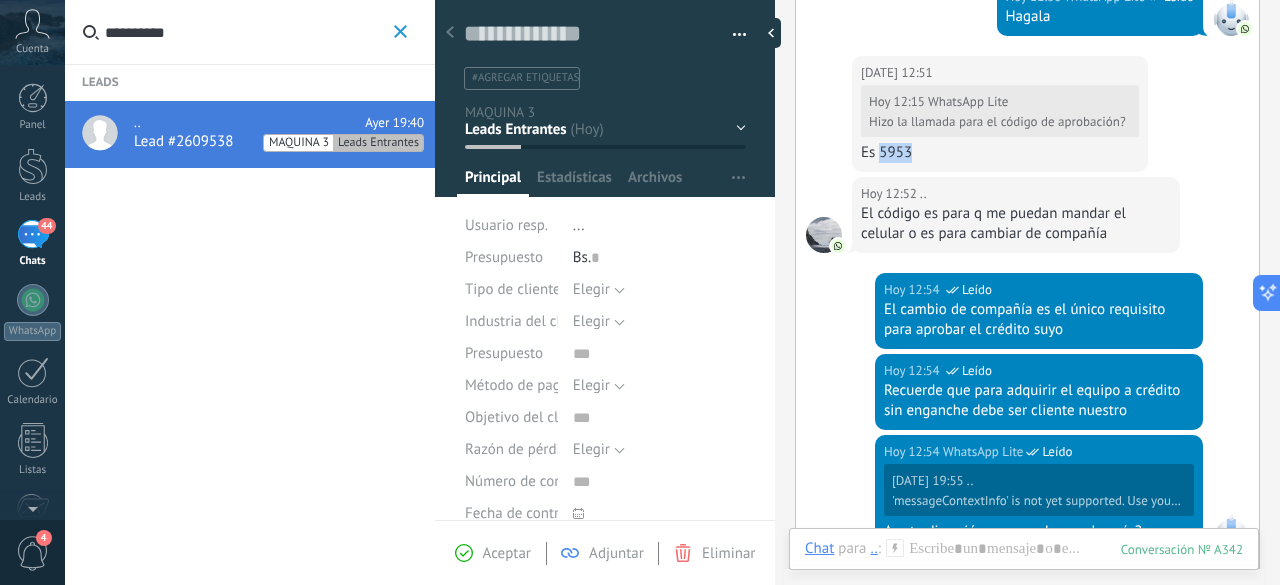 click on "Es 5953" at bounding box center (1000, 153) 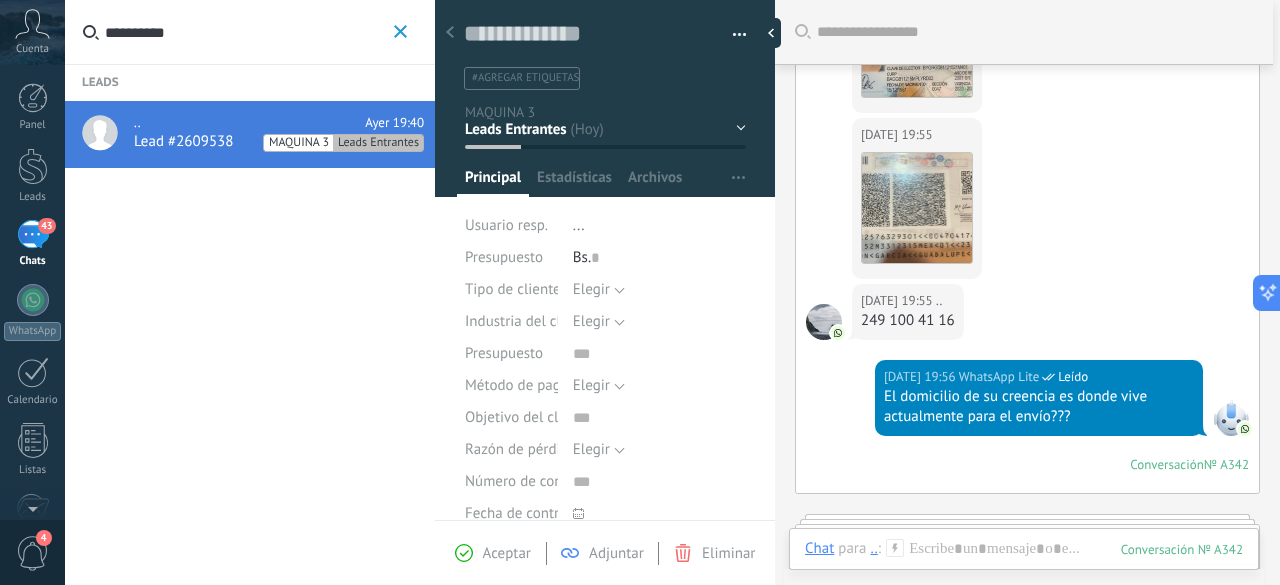 scroll, scrollTop: 2209, scrollLeft: 0, axis: vertical 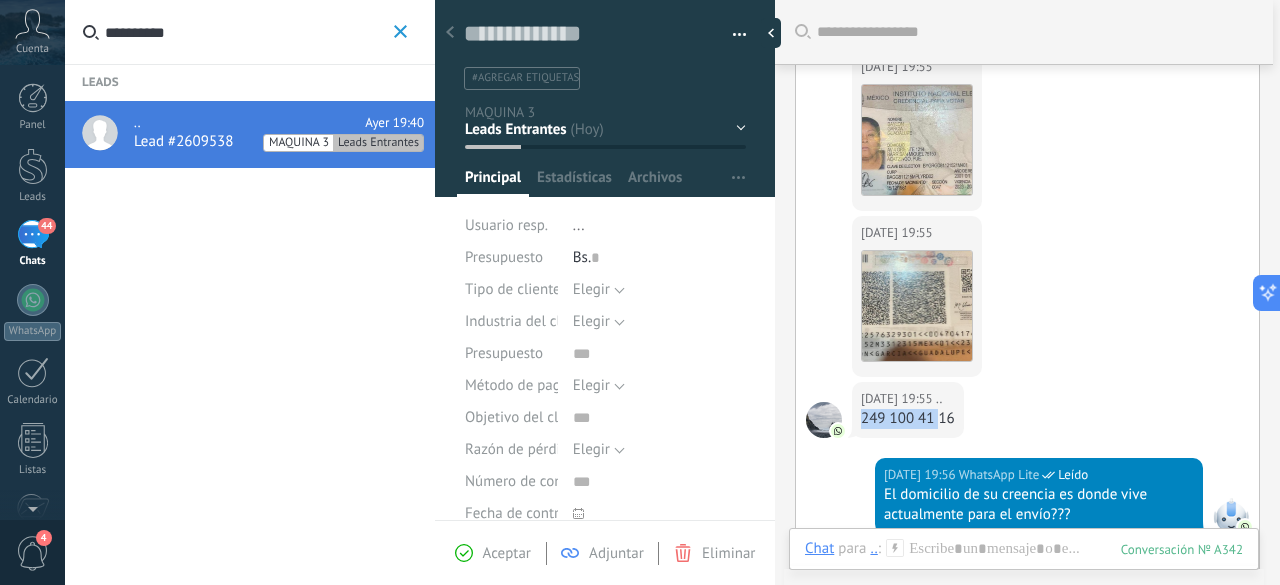 drag, startPoint x: 862, startPoint y: 393, endPoint x: 941, endPoint y: 392, distance: 79.00633 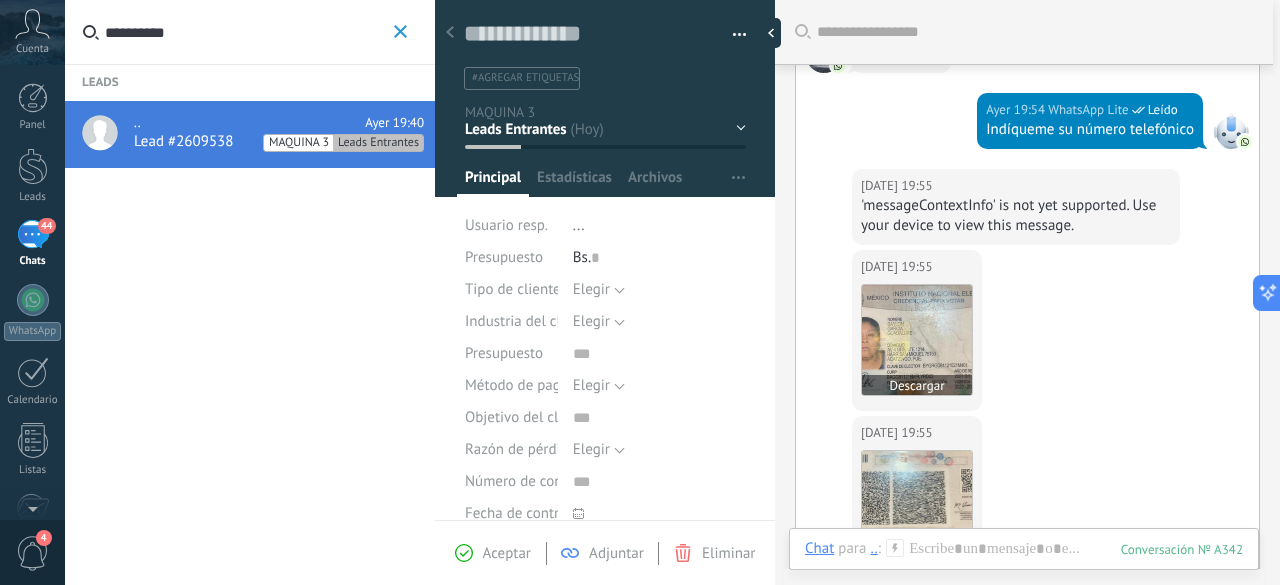 click at bounding box center [917, 340] 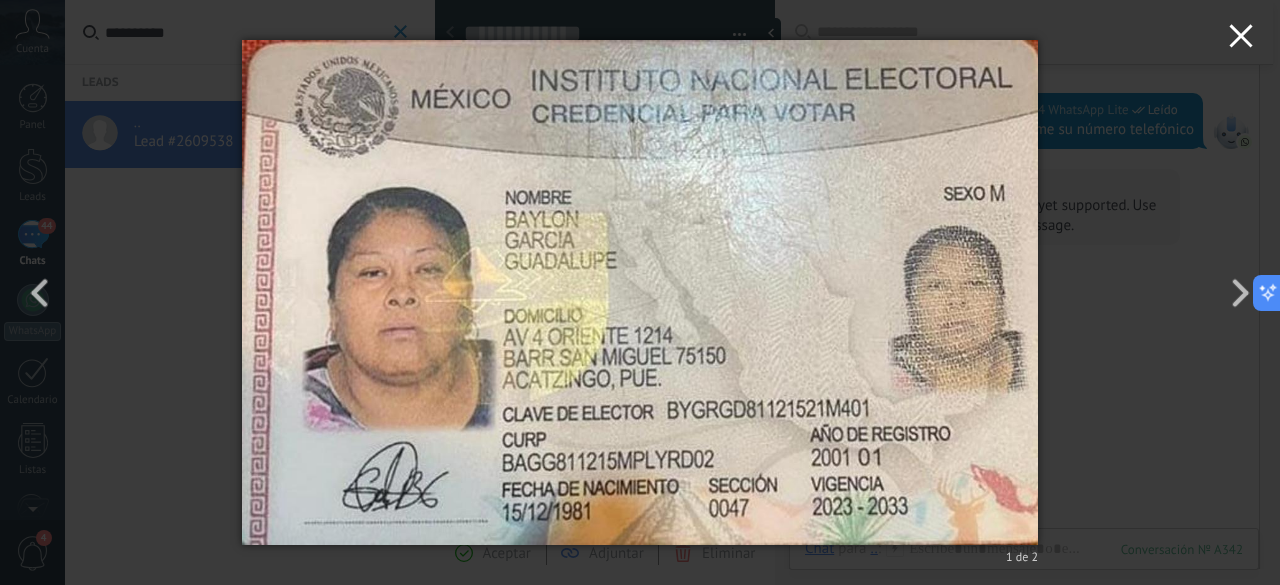 drag, startPoint x: 1246, startPoint y: 36, endPoint x: 1181, endPoint y: 76, distance: 76.321686 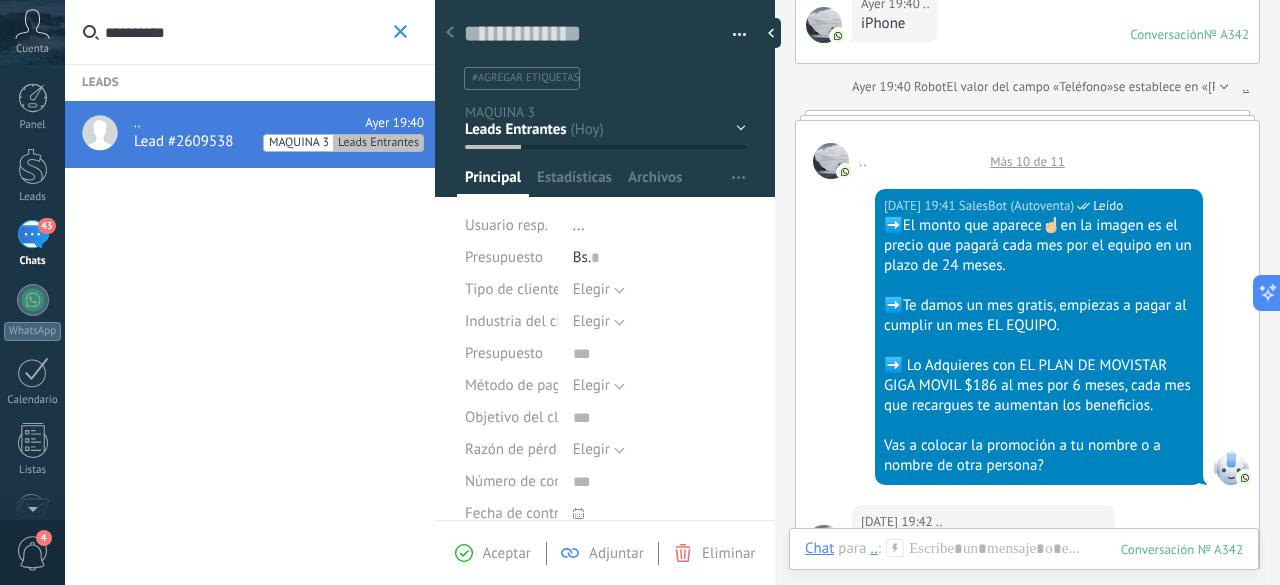 click on "Más 10 de 11" at bounding box center (1027, 161) 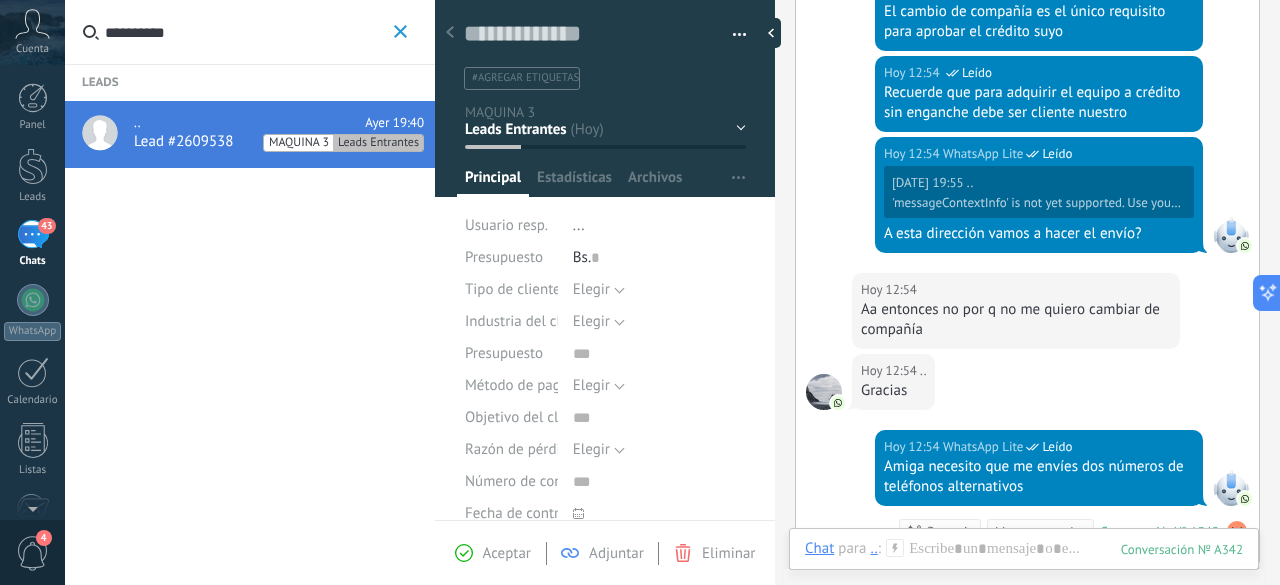 scroll, scrollTop: 7782, scrollLeft: 0, axis: vertical 